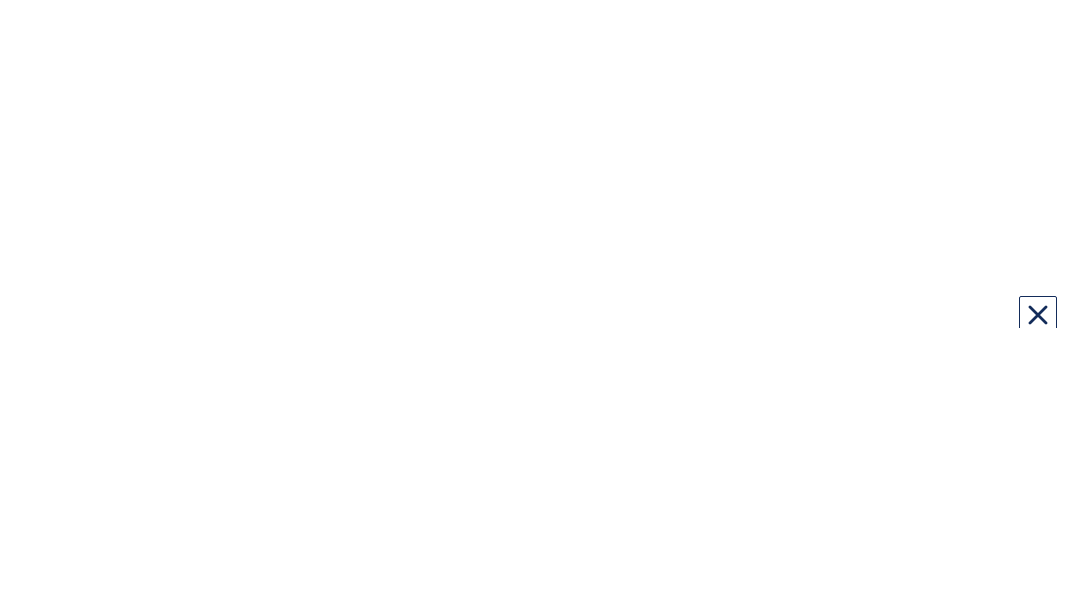 scroll, scrollTop: 0, scrollLeft: 0, axis: both 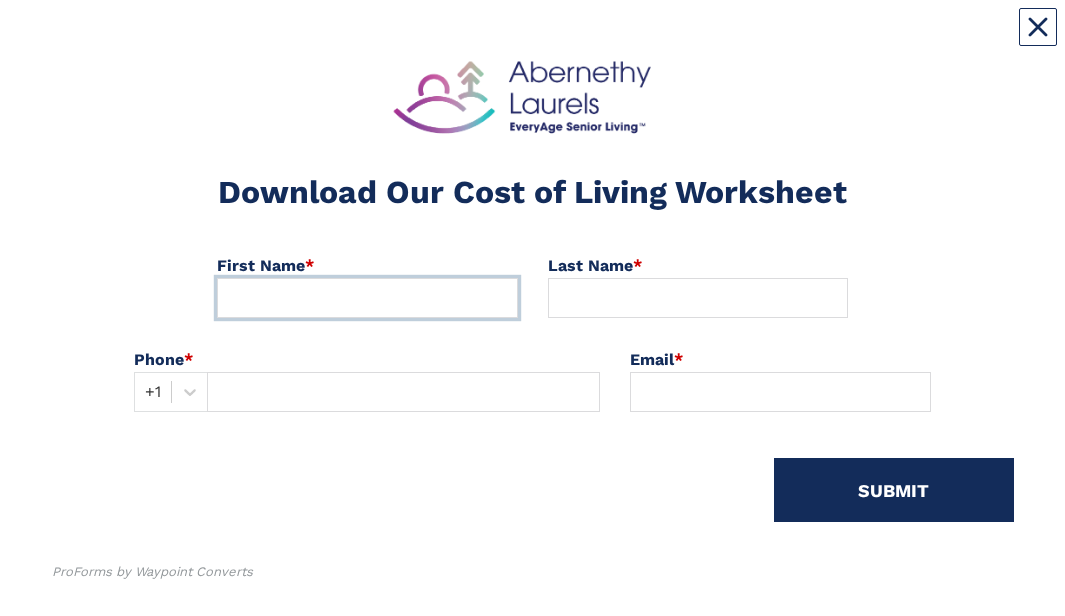 click at bounding box center [367, 298] 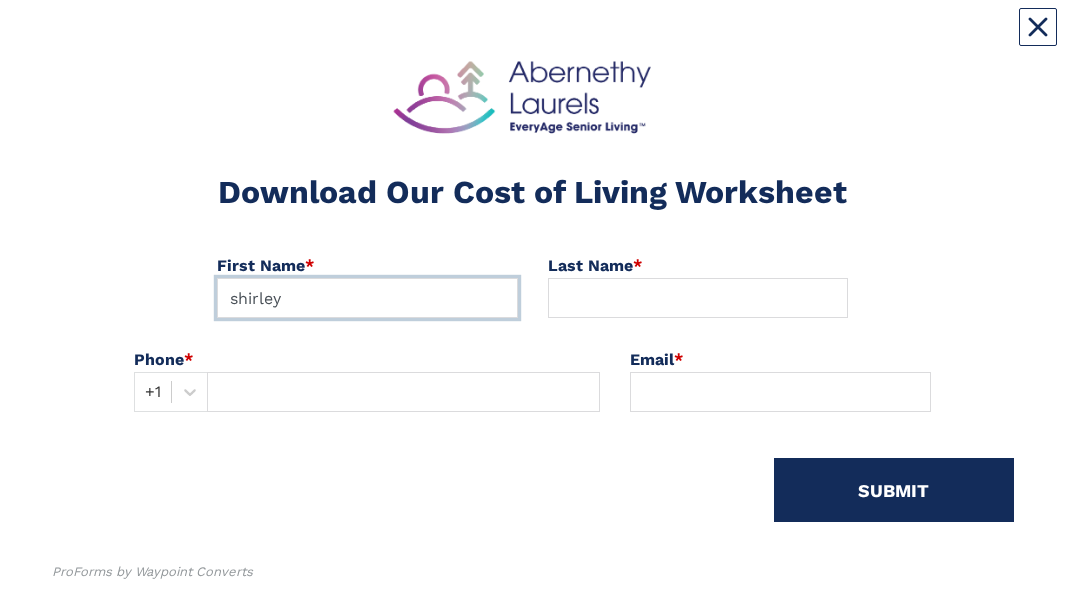 type on "shirley" 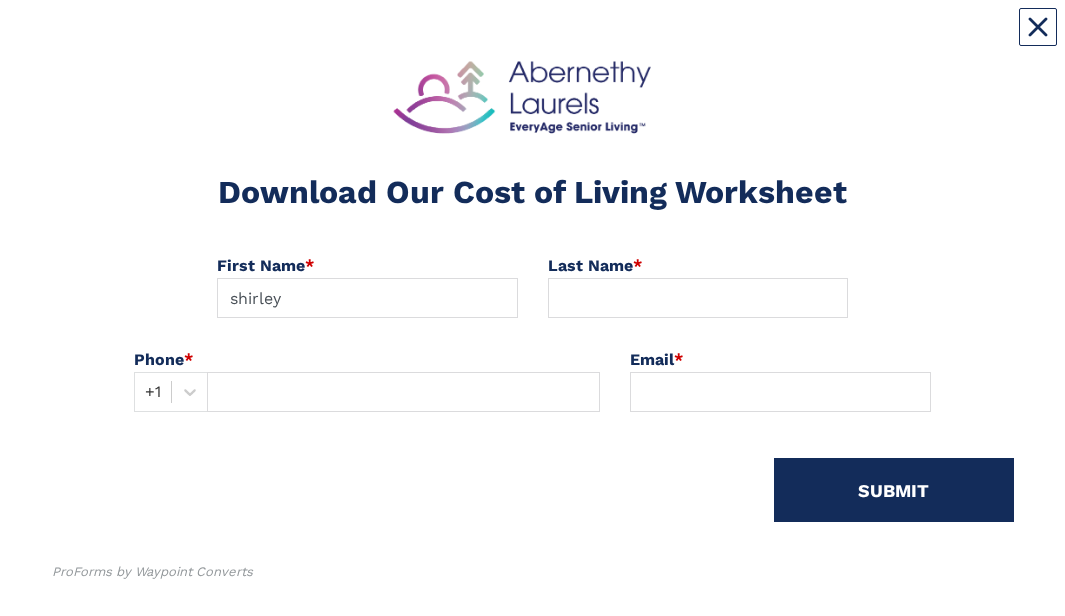 click at bounding box center (698, 298) 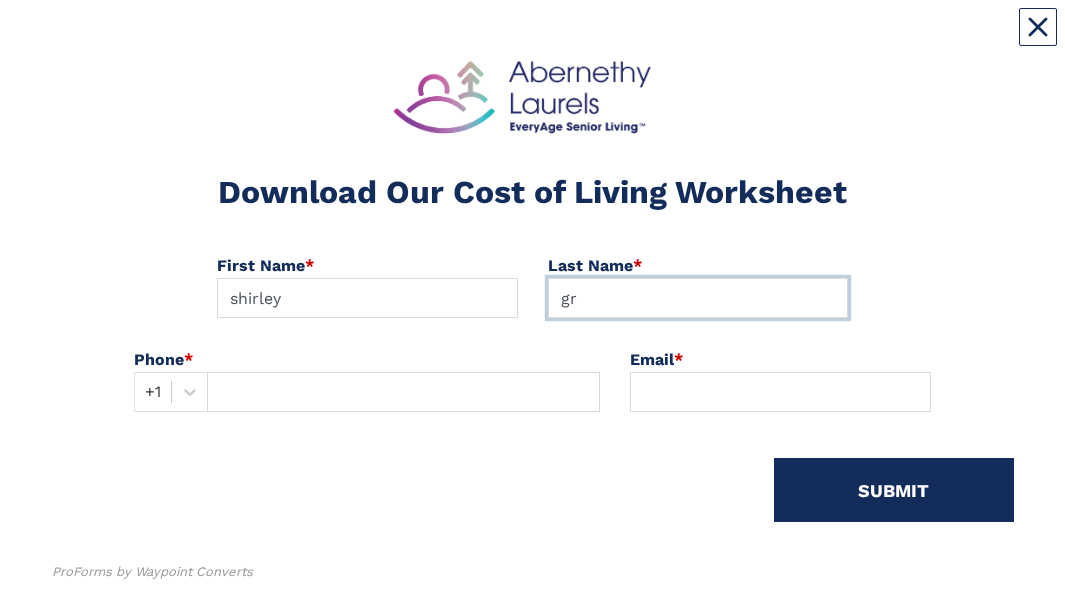 type on "g" 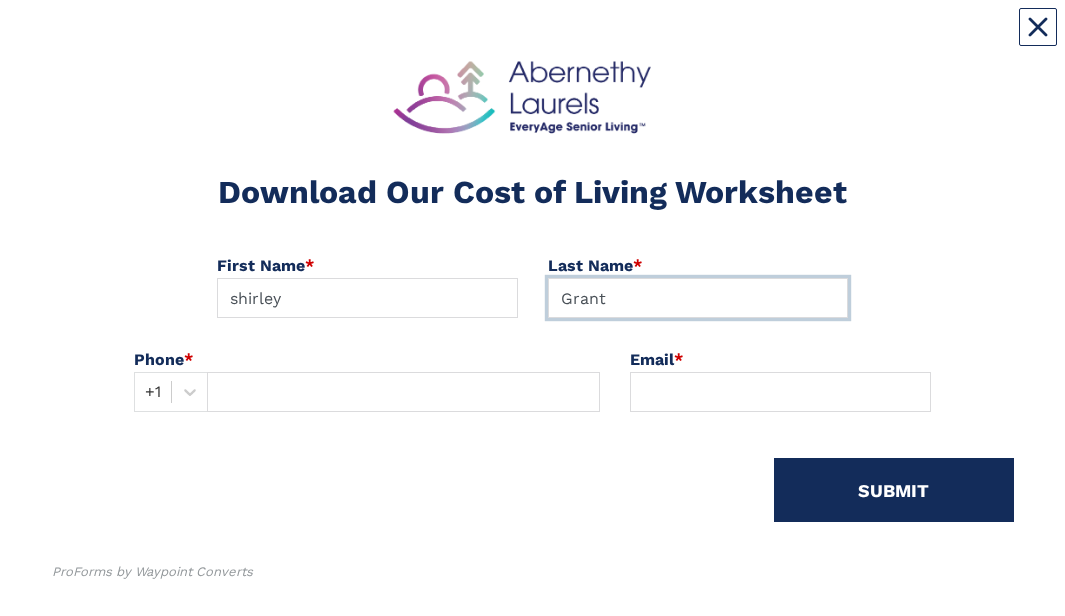 type on "Grant" 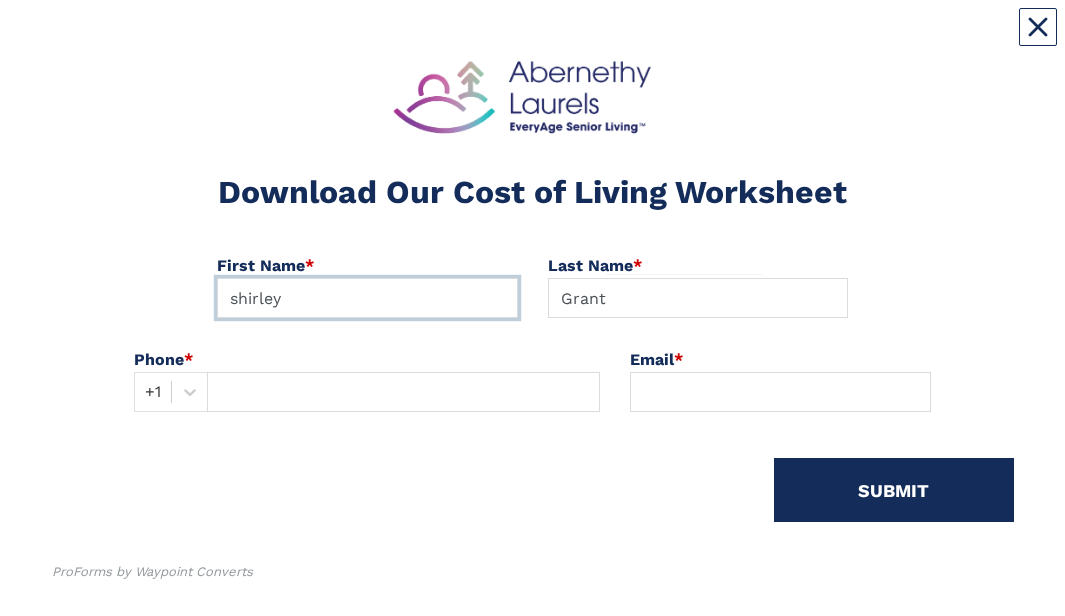 click on "shirley" at bounding box center [367, 298] 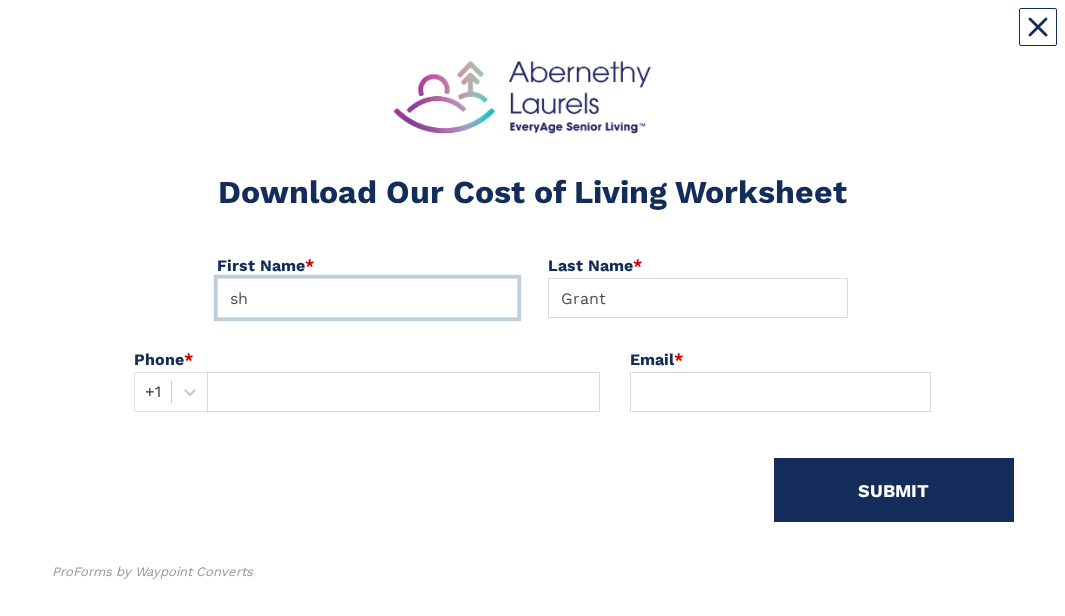 type on "s" 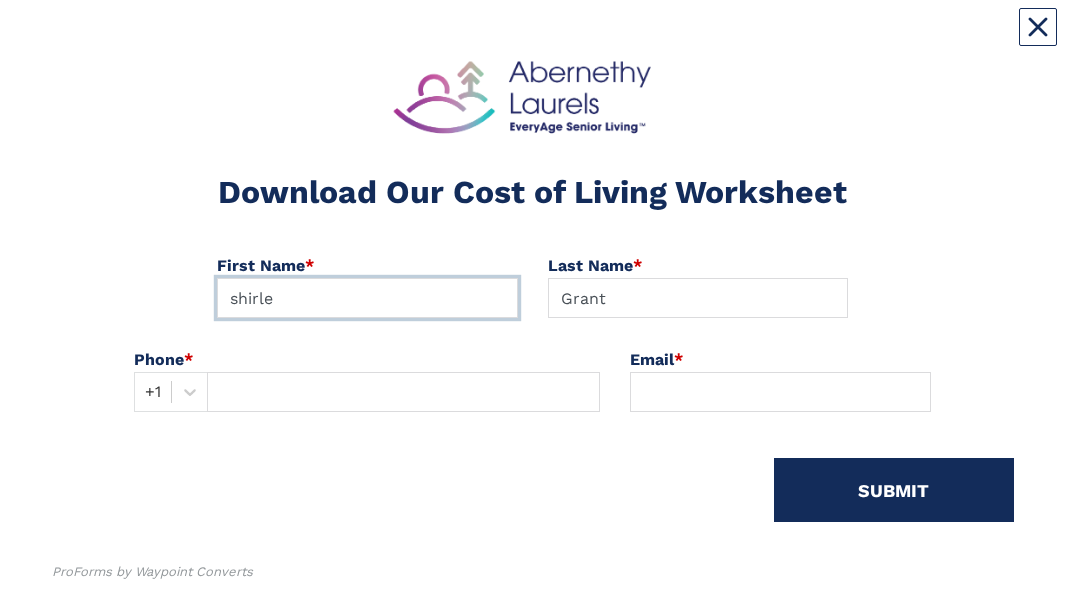 type on "shirley" 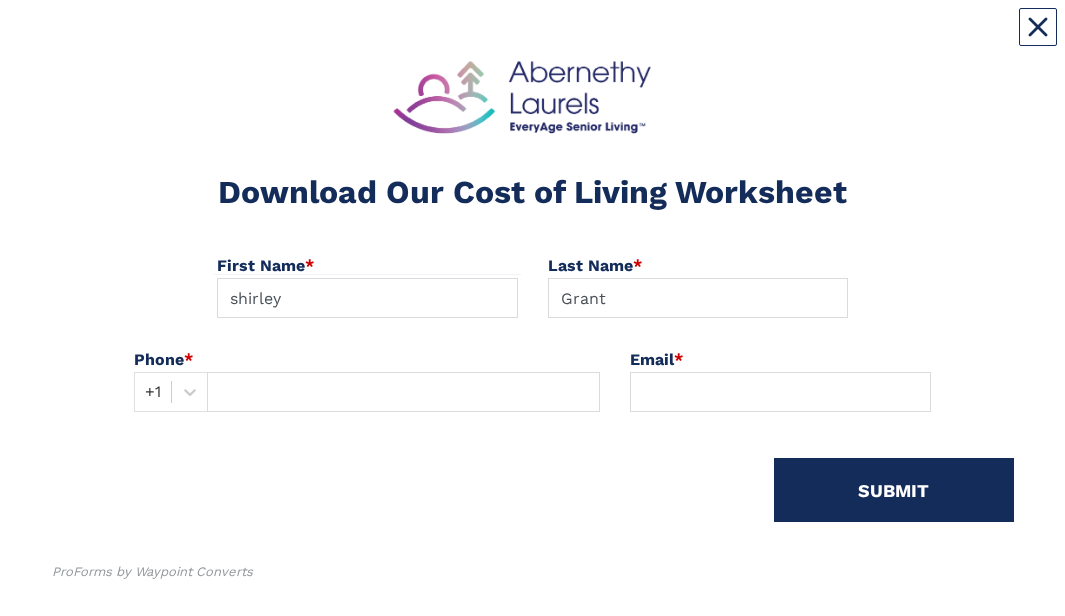 click at bounding box center (403, 392) 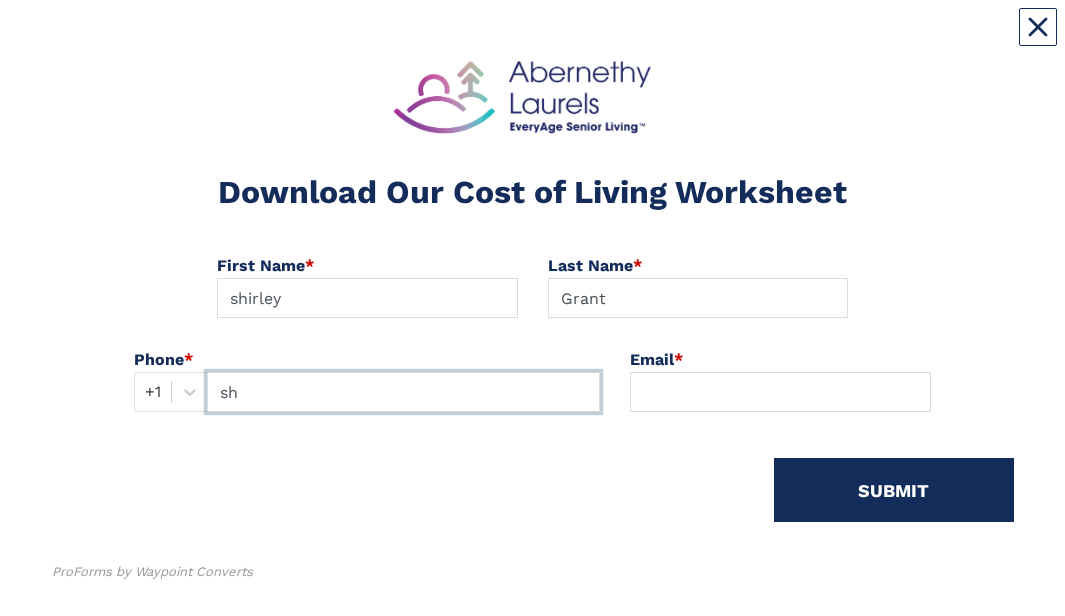 type on "s" 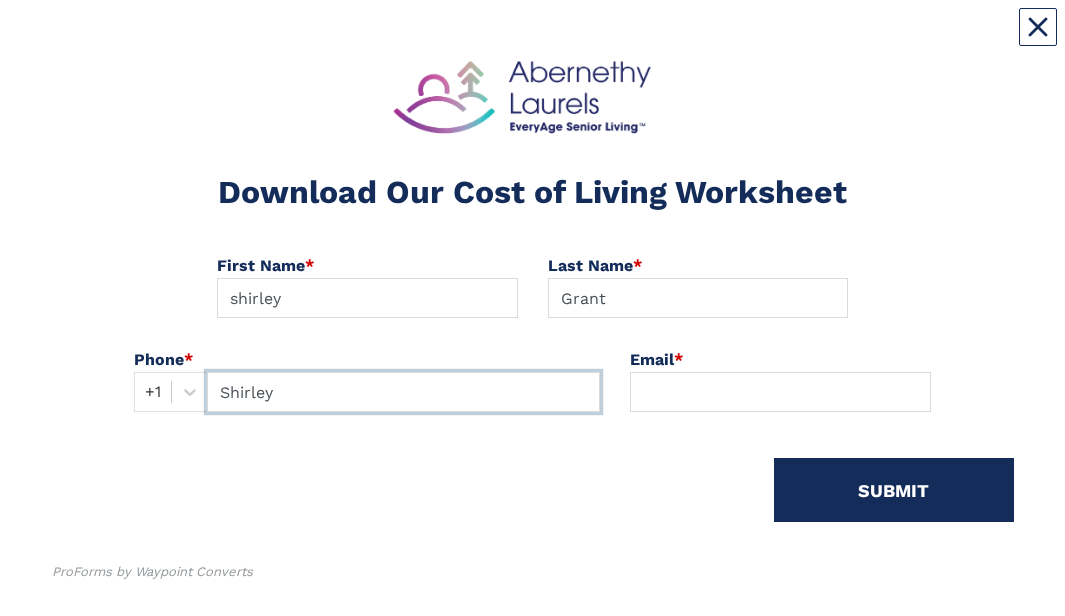 type on "Shirley" 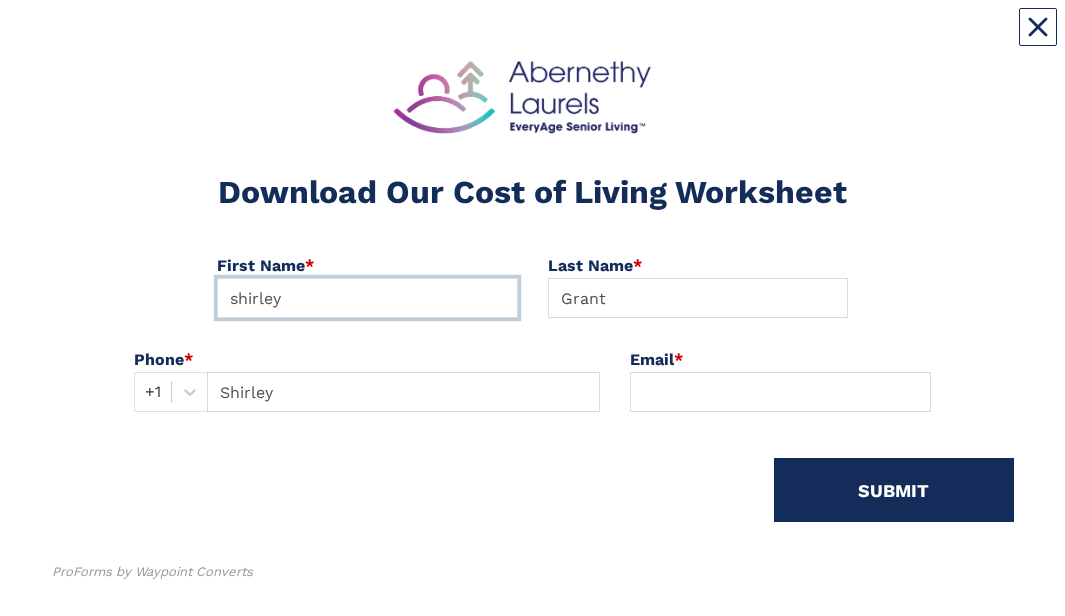 click on "shirley" at bounding box center (367, 298) 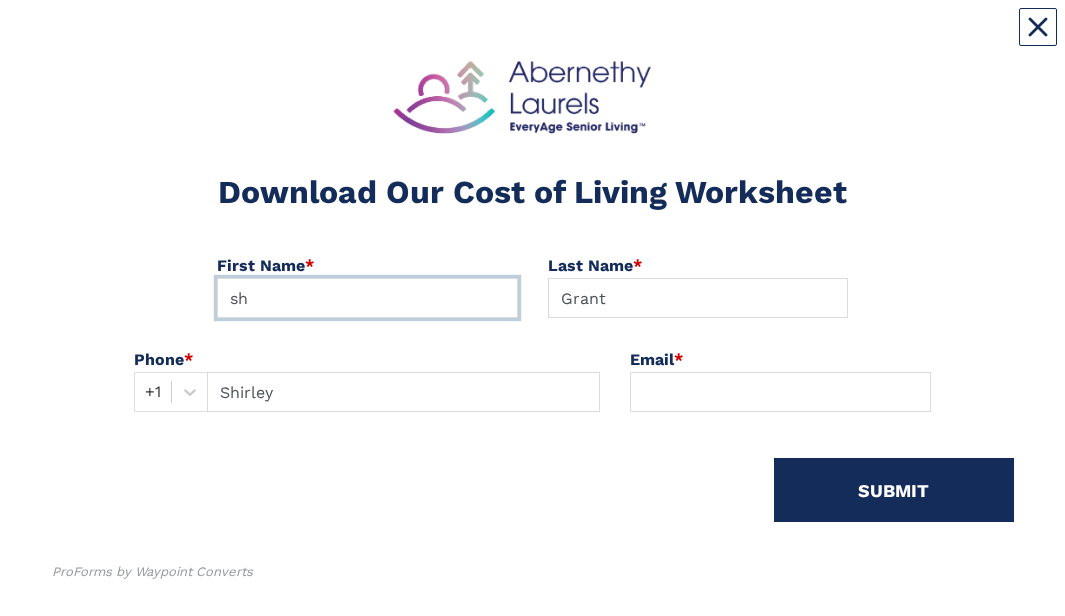 type on "s" 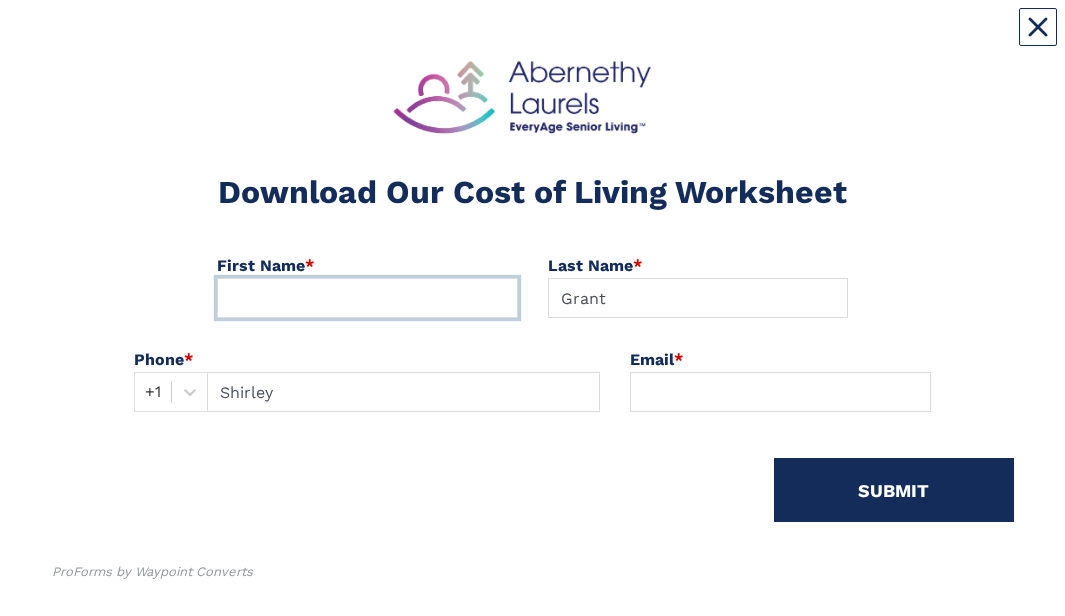 type on "s" 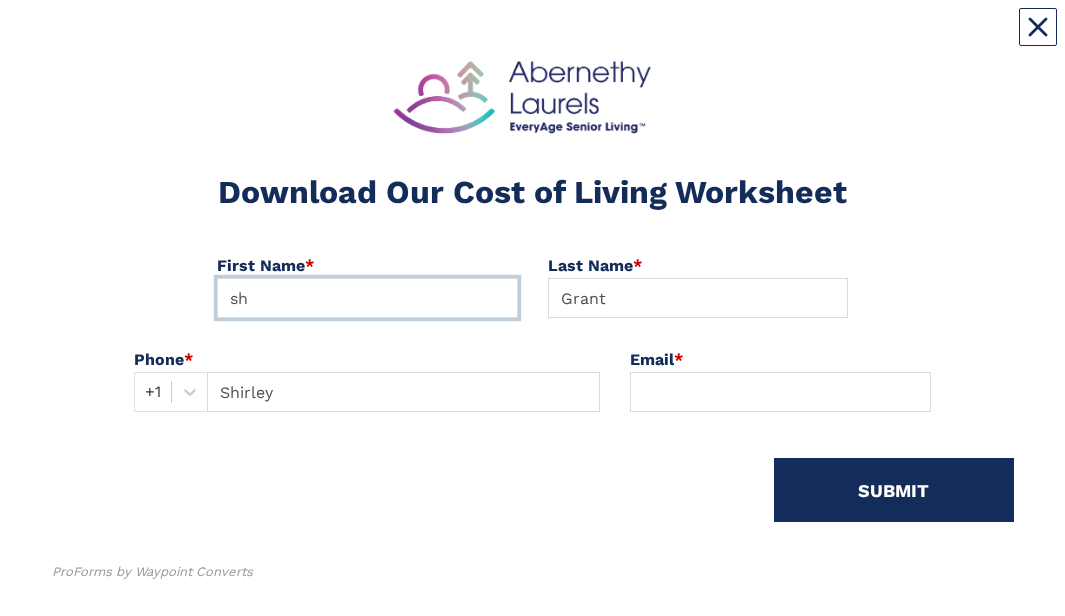 type on "s" 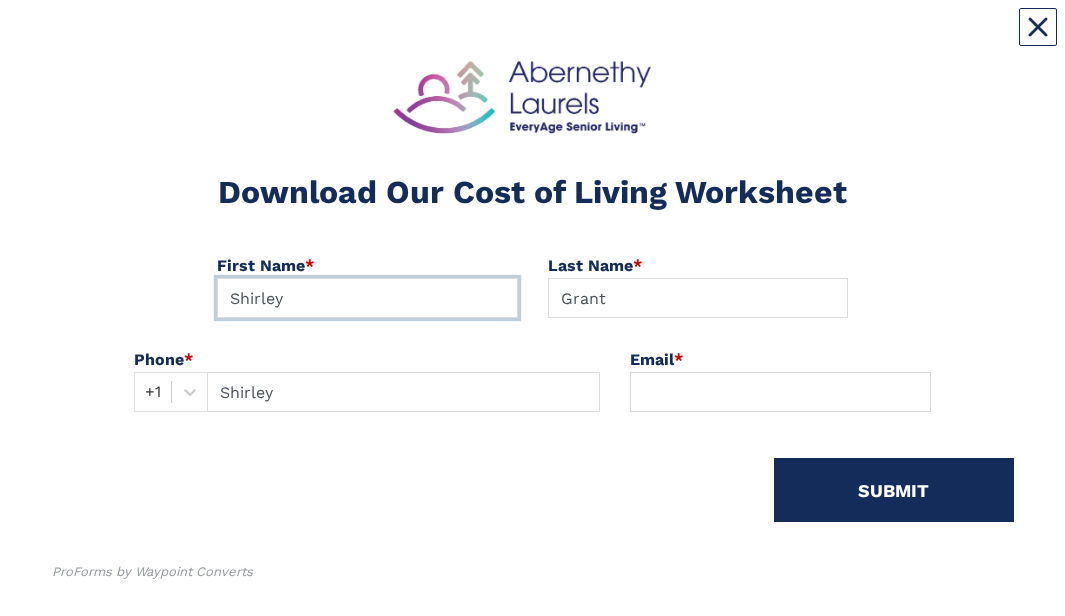 type on "Shirley" 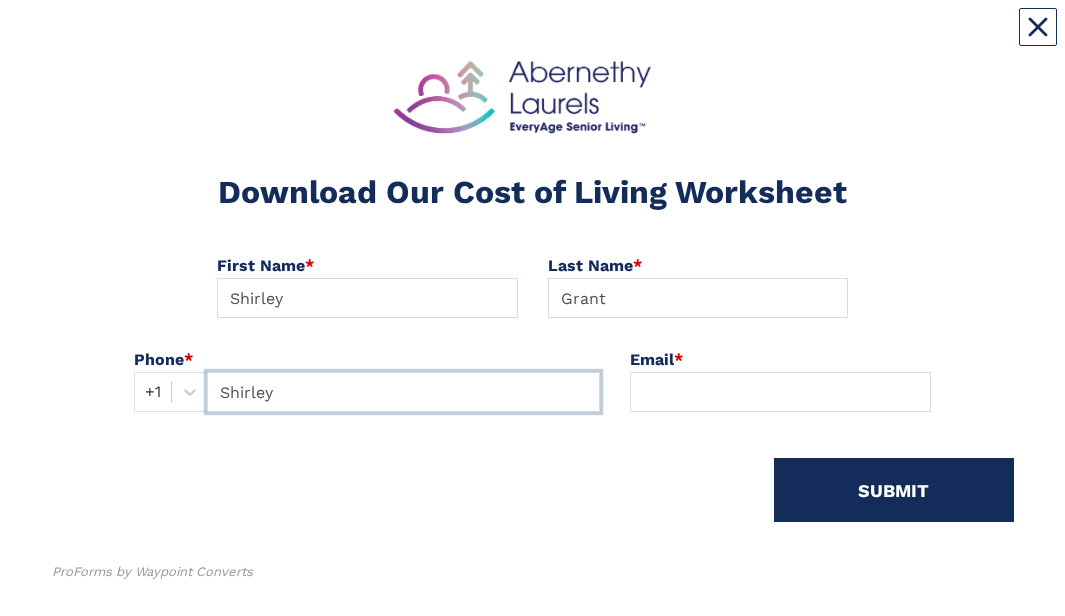 click on "Shirley" at bounding box center (403, 392) 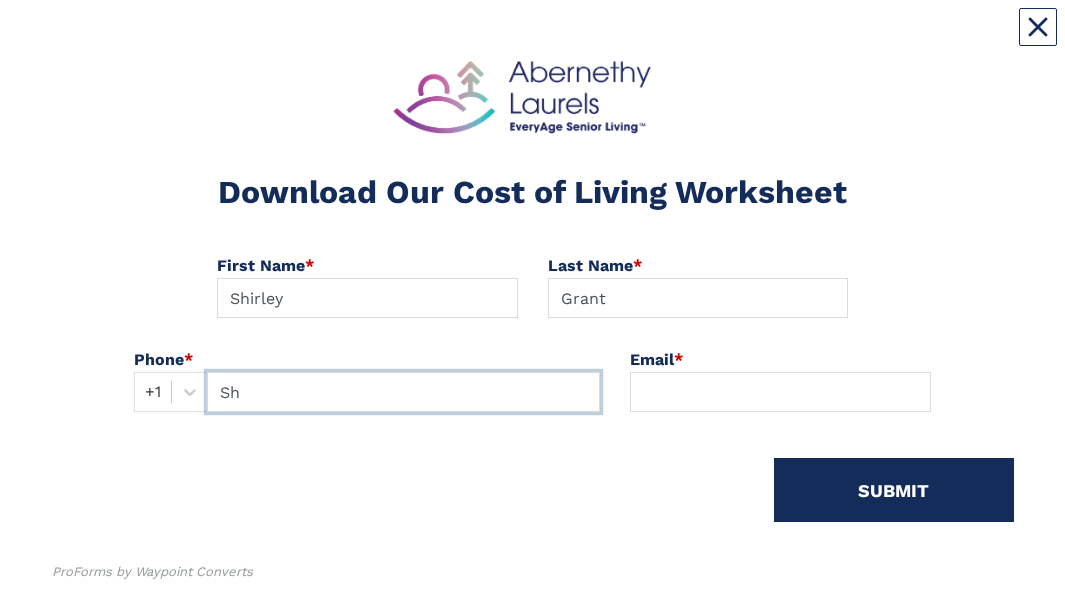 type on "S" 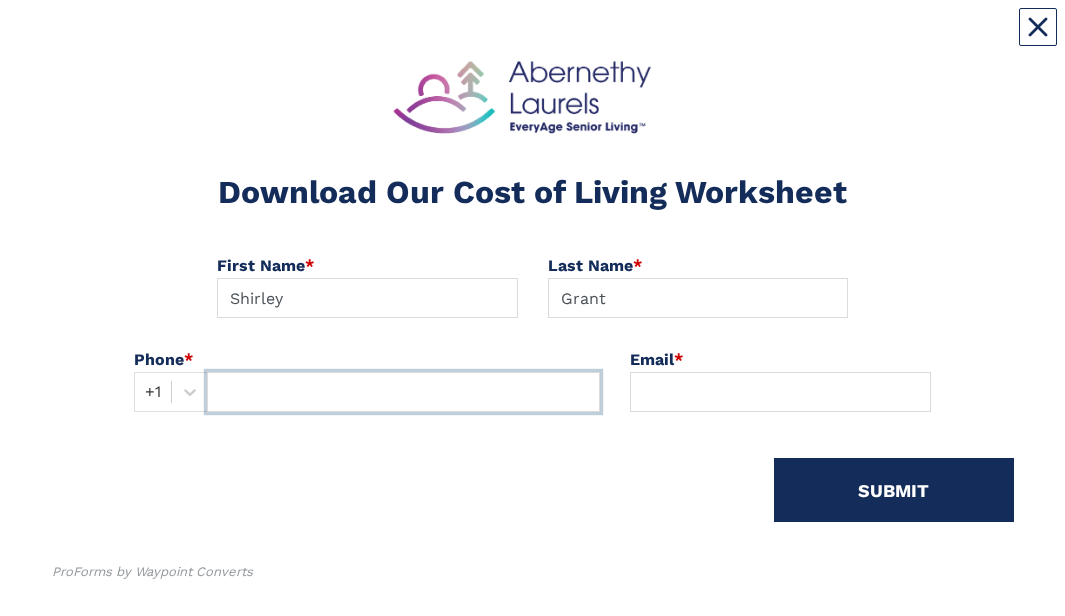 type on "P" 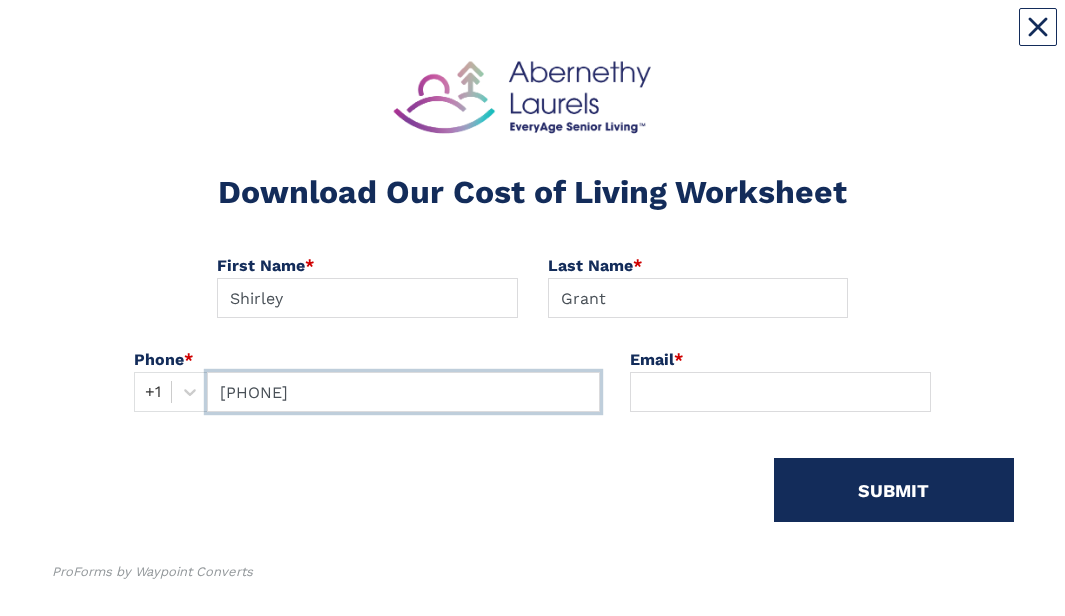 click on "[PHONE]" at bounding box center (403, 392) 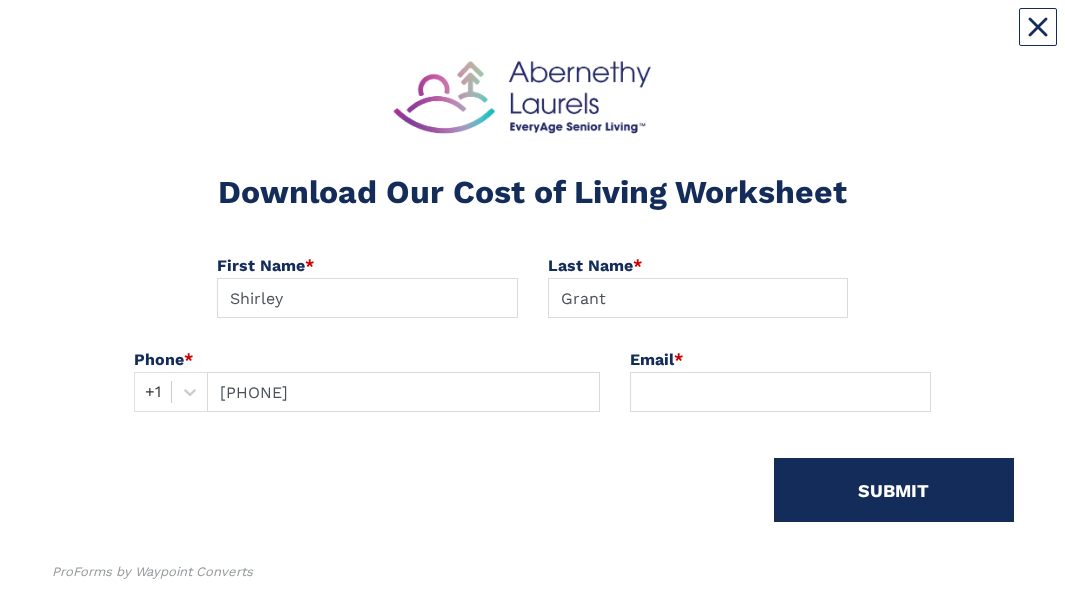 click at bounding box center [780, 392] 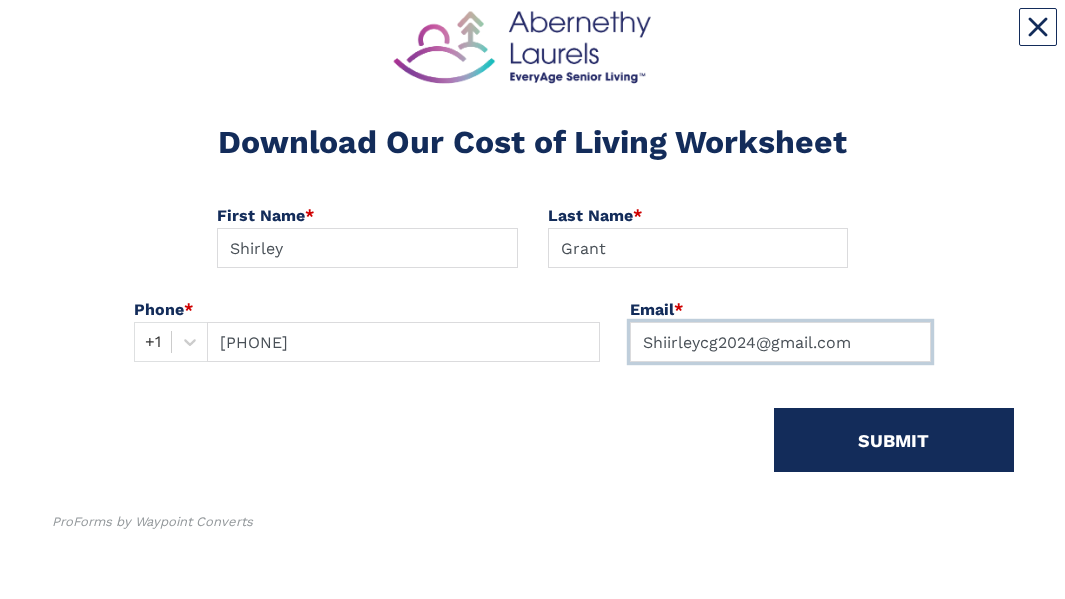 scroll, scrollTop: 50, scrollLeft: 0, axis: vertical 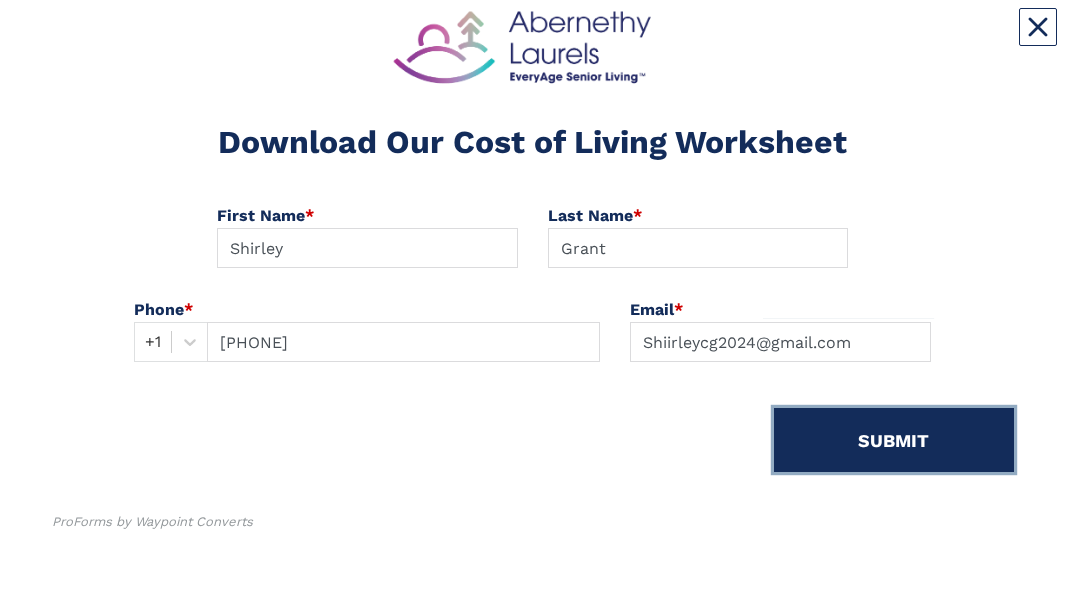 click on "SUBMIT" at bounding box center (894, 440) 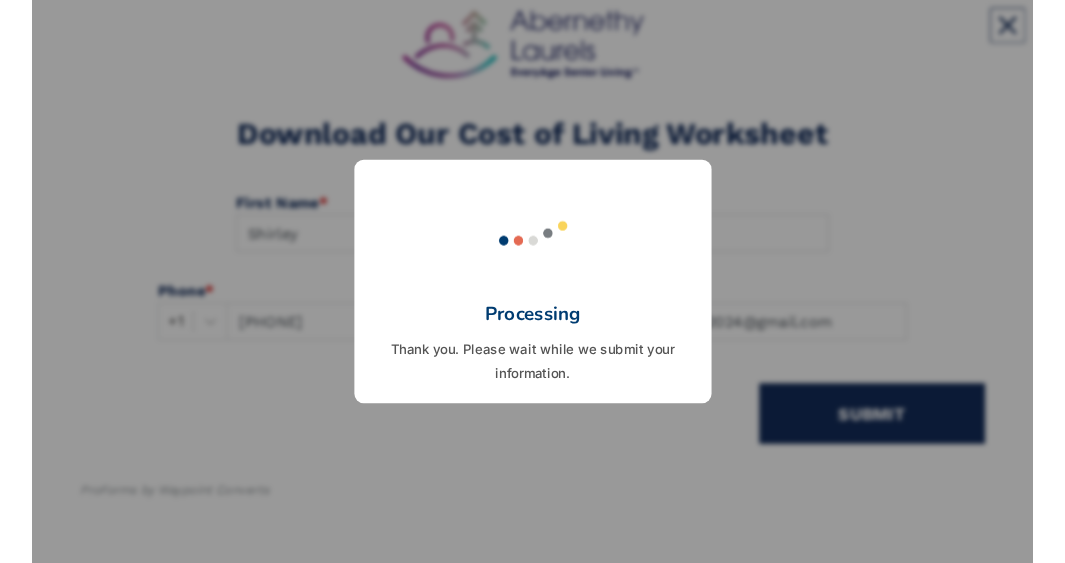 scroll, scrollTop: 0, scrollLeft: 0, axis: both 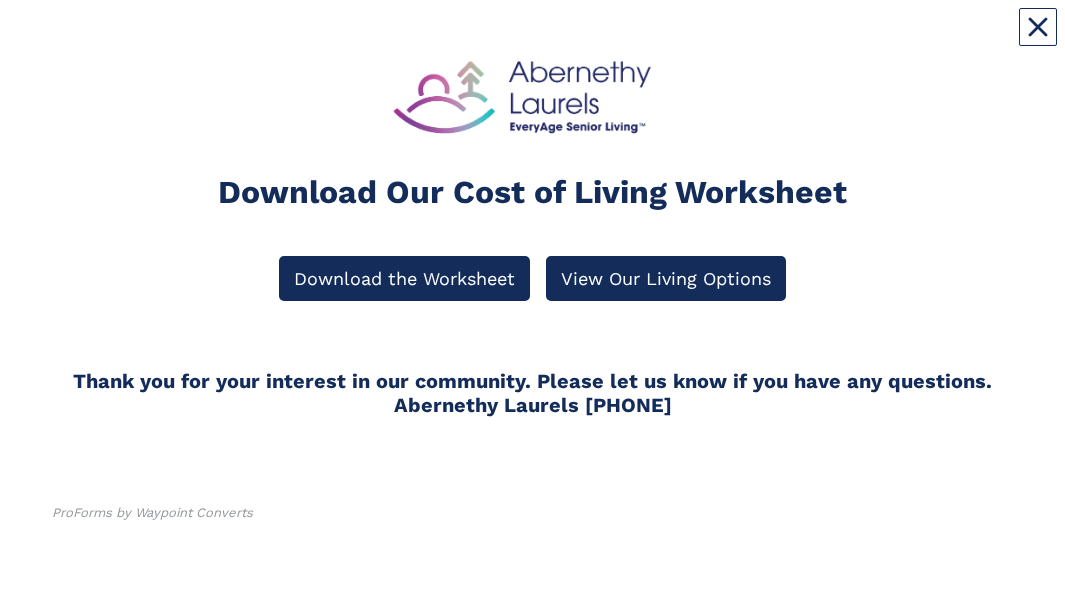 click on "Download the Worksheet" at bounding box center (404, 278) 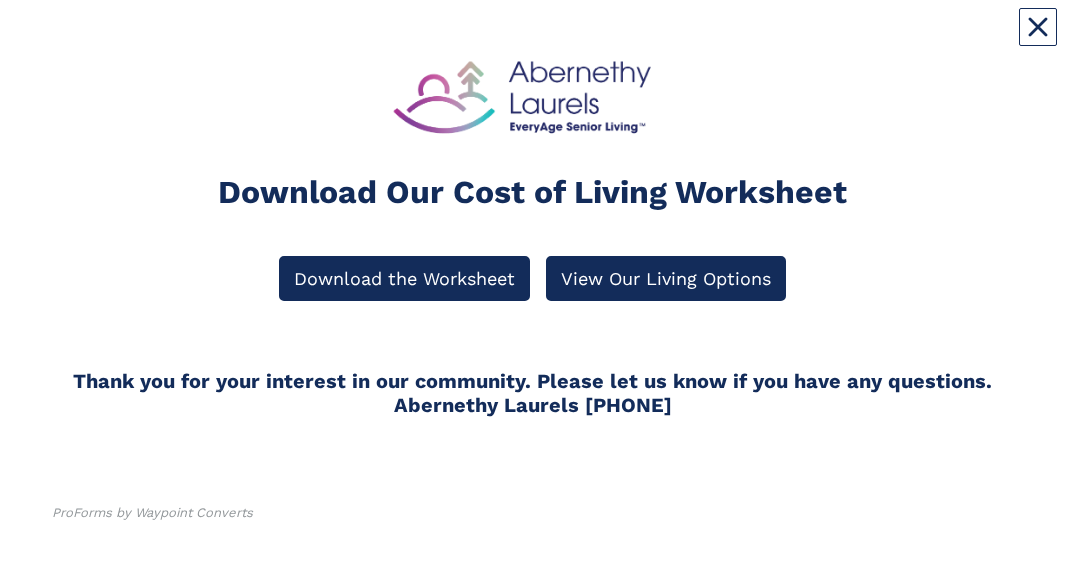 click on "Download the Worksheet" at bounding box center (404, 278) 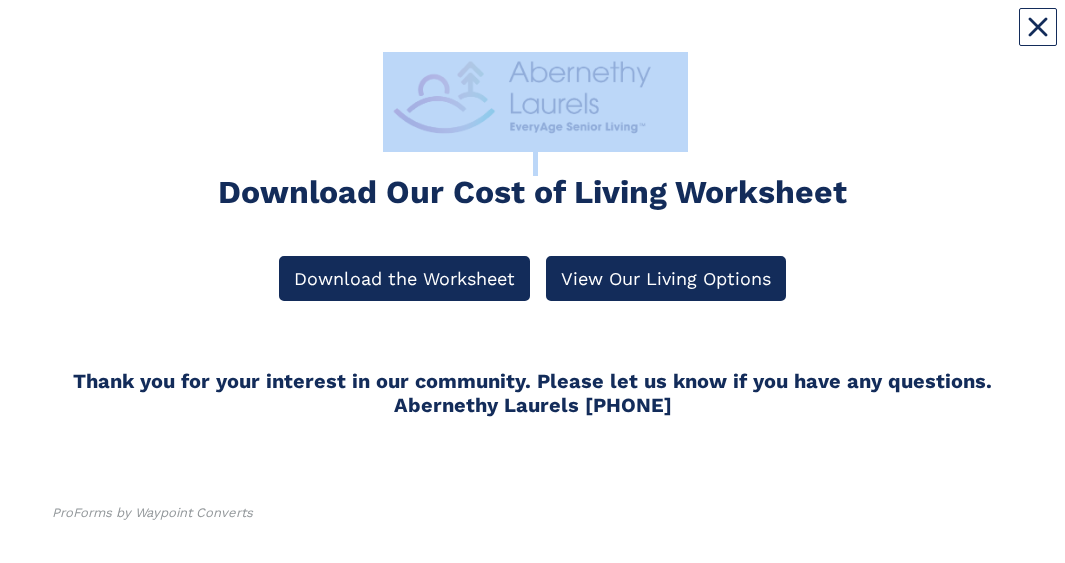 click on "Download Our Cost of Living Worksheet
Download the Worksheet
View Our Living Options
Thank you for your interest in our community. Please let us know if you have any questions. Abernethy Laurels [PHONE]
ProForms by Waypoint Converts" at bounding box center [532, 295] 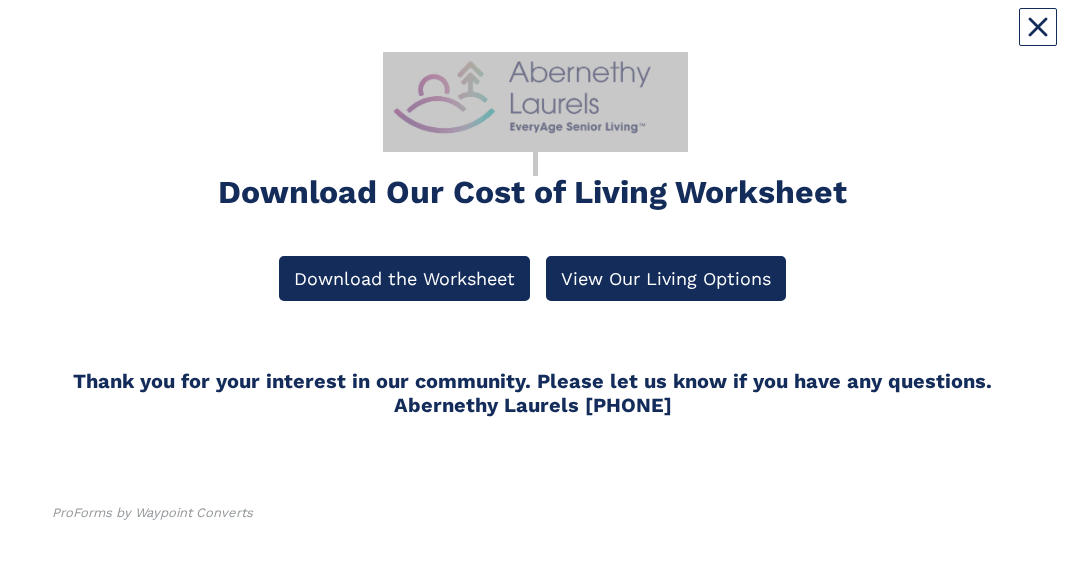 click on "Download Our Cost of Living Worksheet" at bounding box center (533, 192) 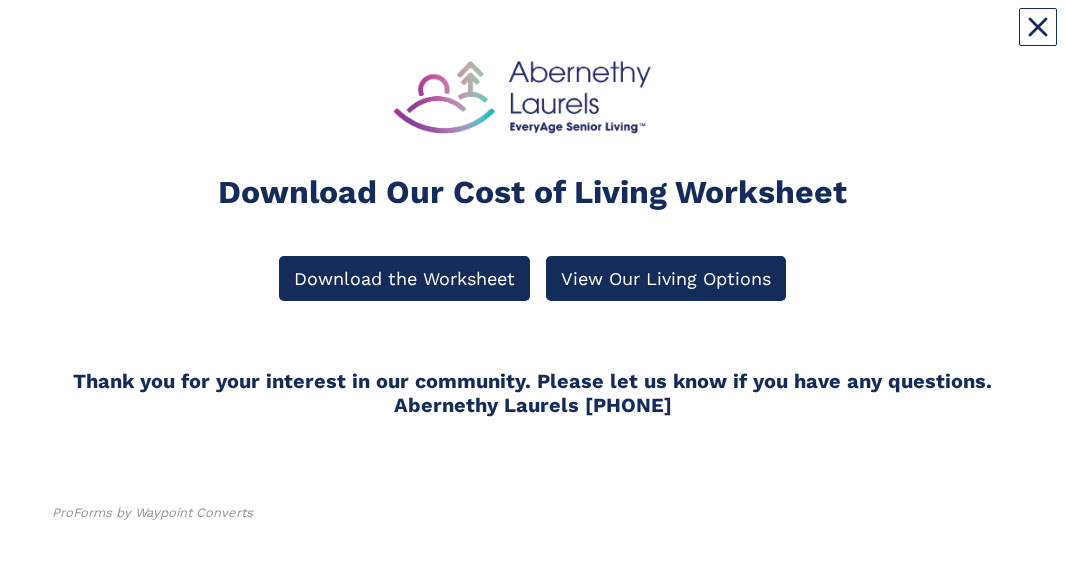 click on "View Our Living Options" at bounding box center [666, 278] 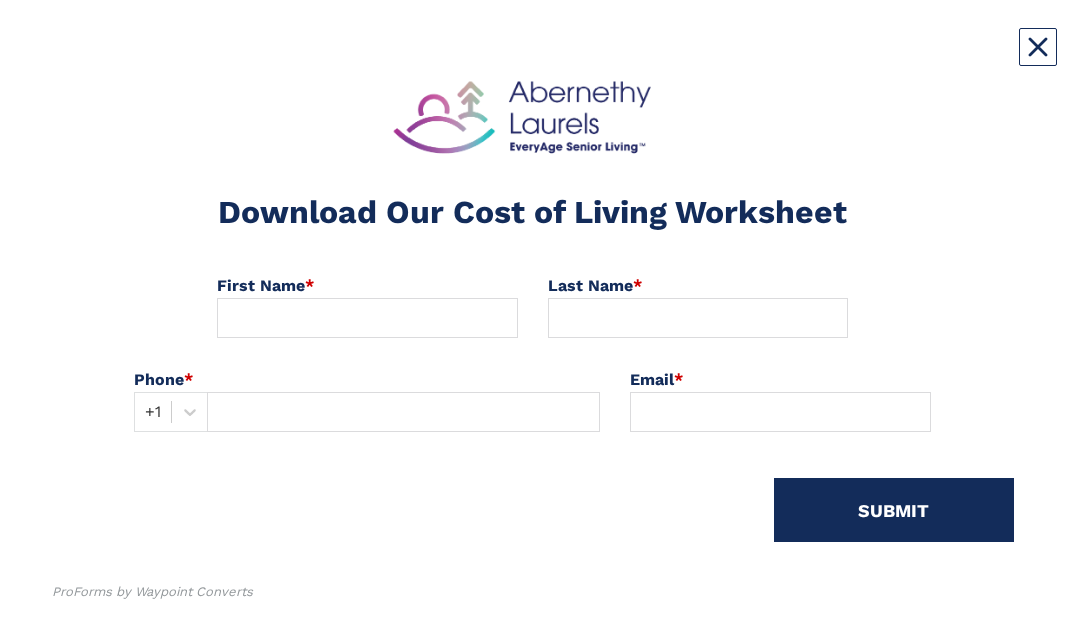 scroll, scrollTop: 0, scrollLeft: 0, axis: both 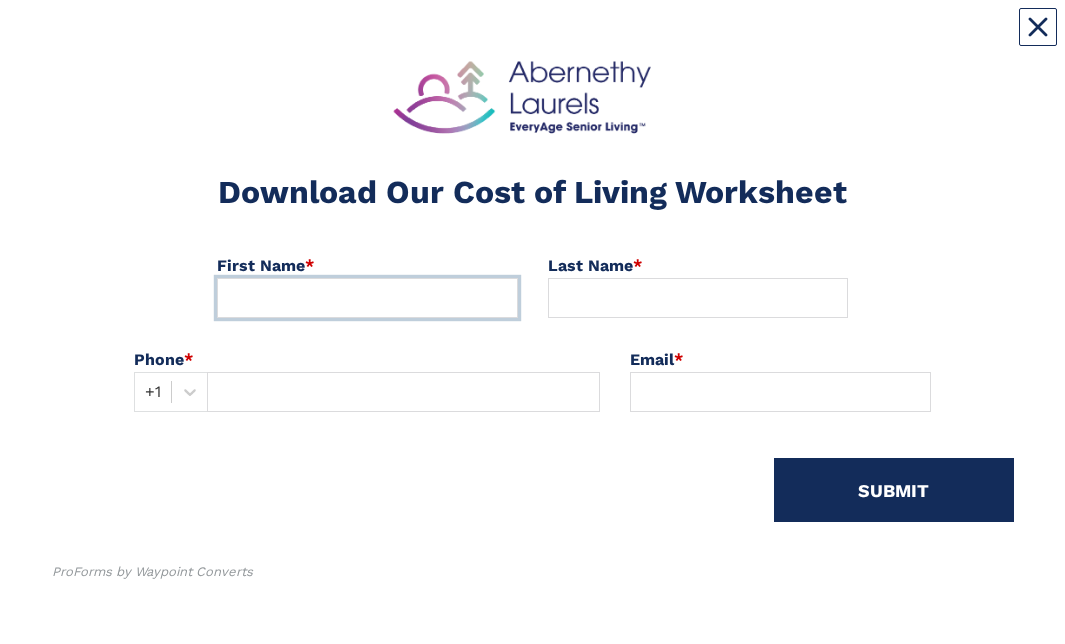 click at bounding box center (367, 298) 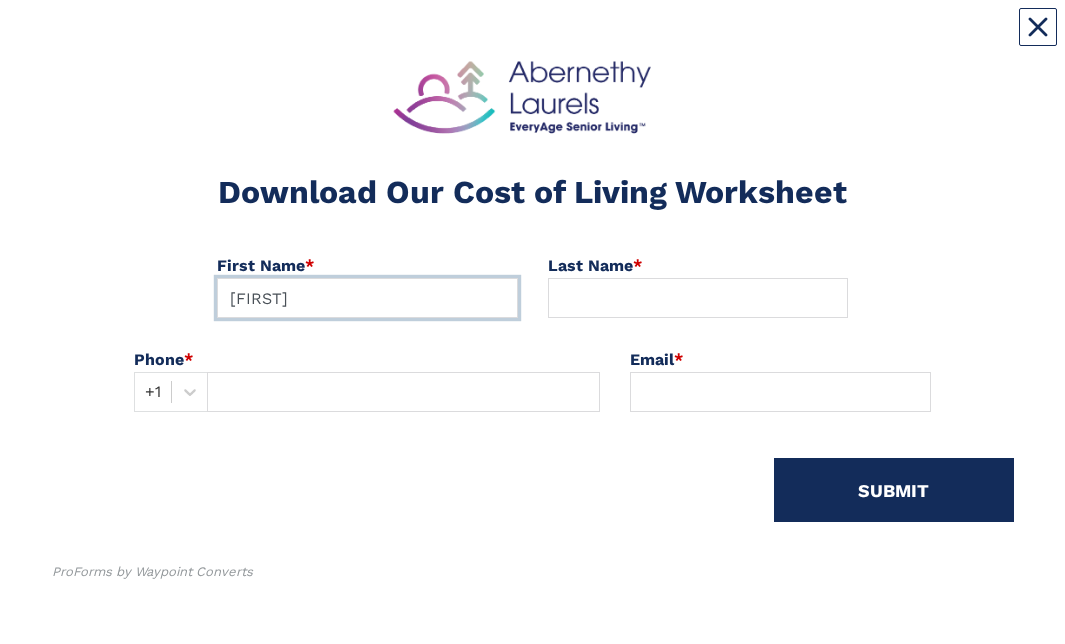 type on "[FIRST]" 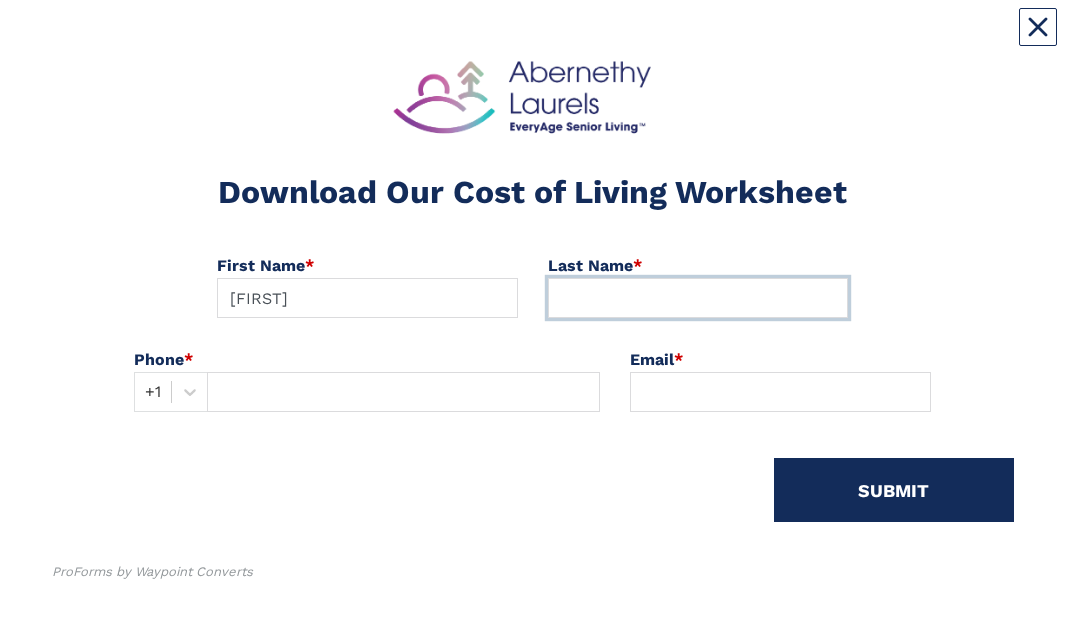 click at bounding box center (698, 298) 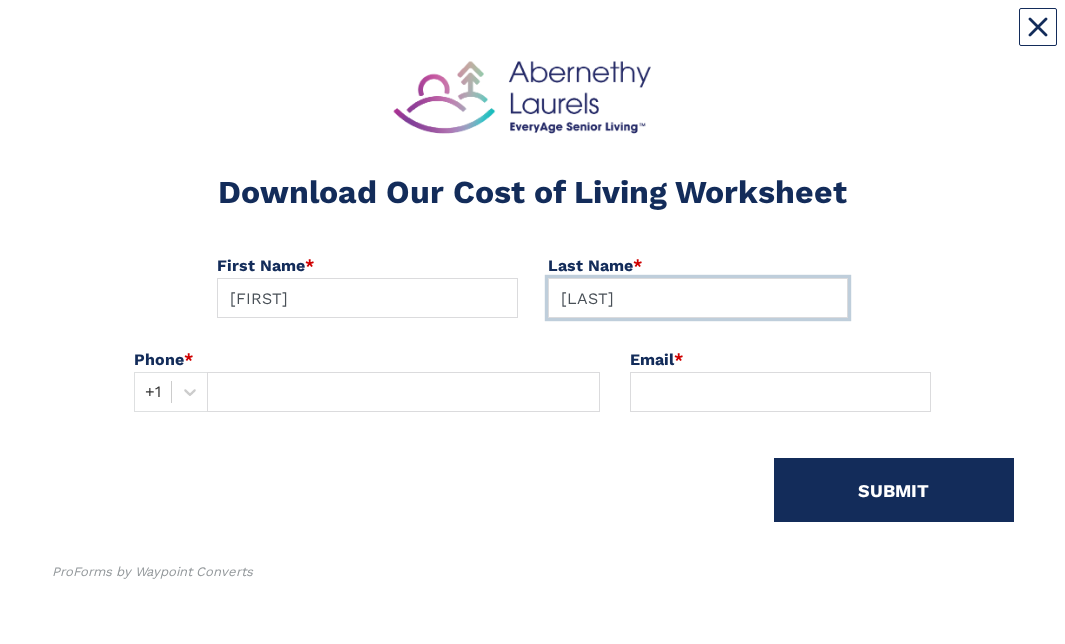 type on "Grant" 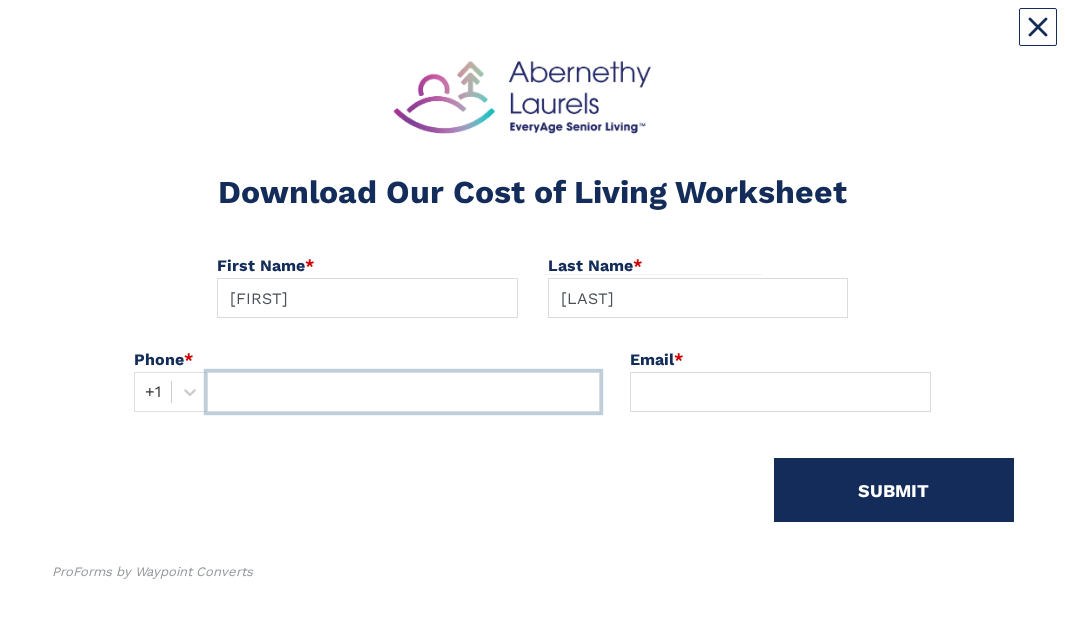 click at bounding box center (403, 392) 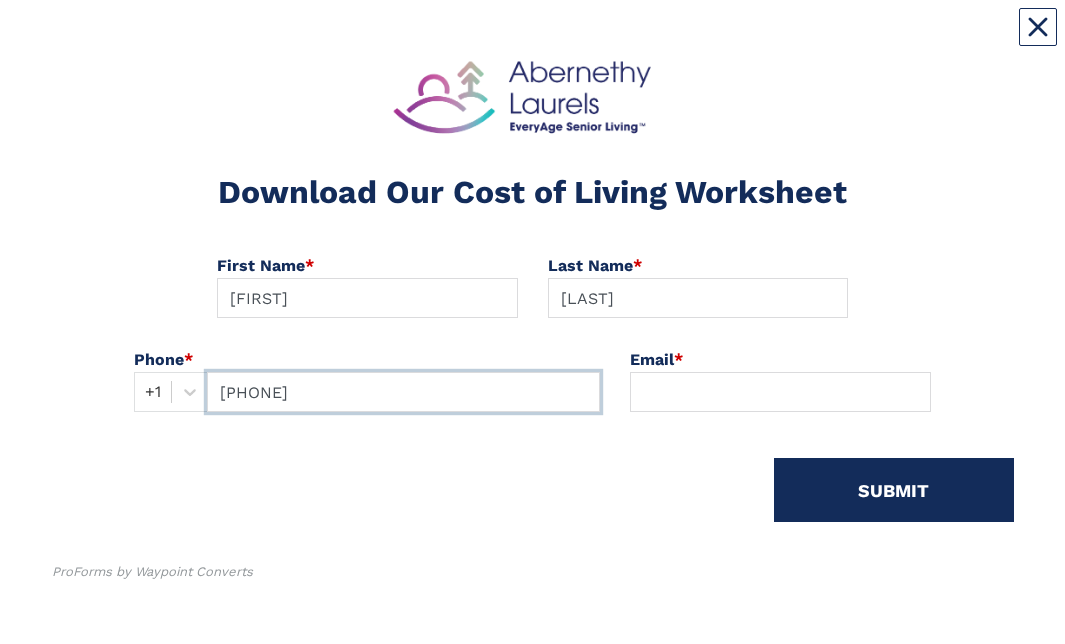 type on "(828) 2345617" 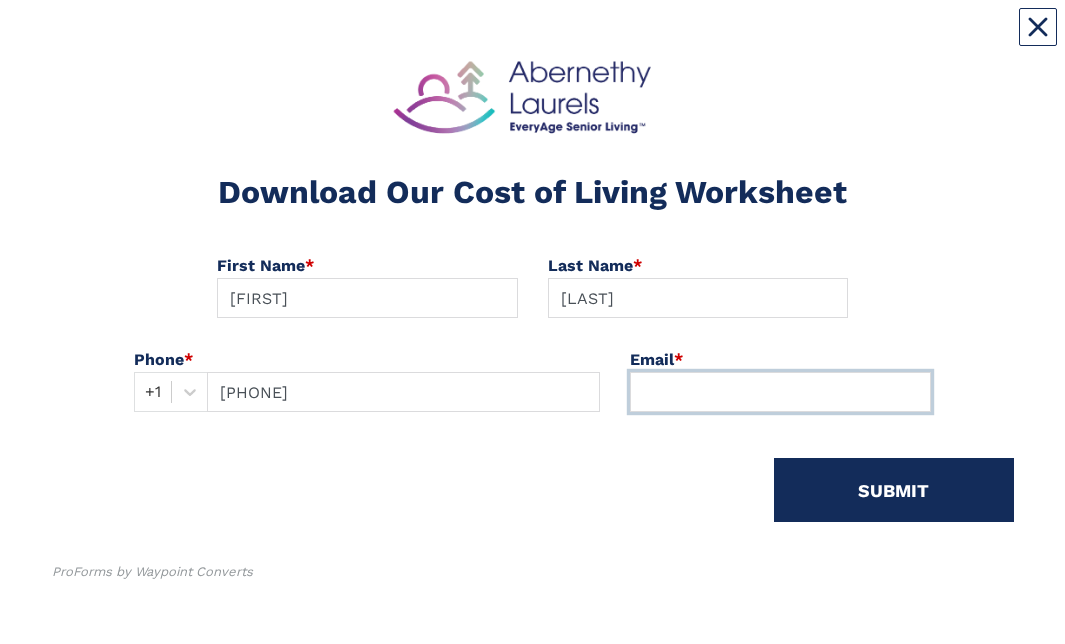 click at bounding box center (780, 392) 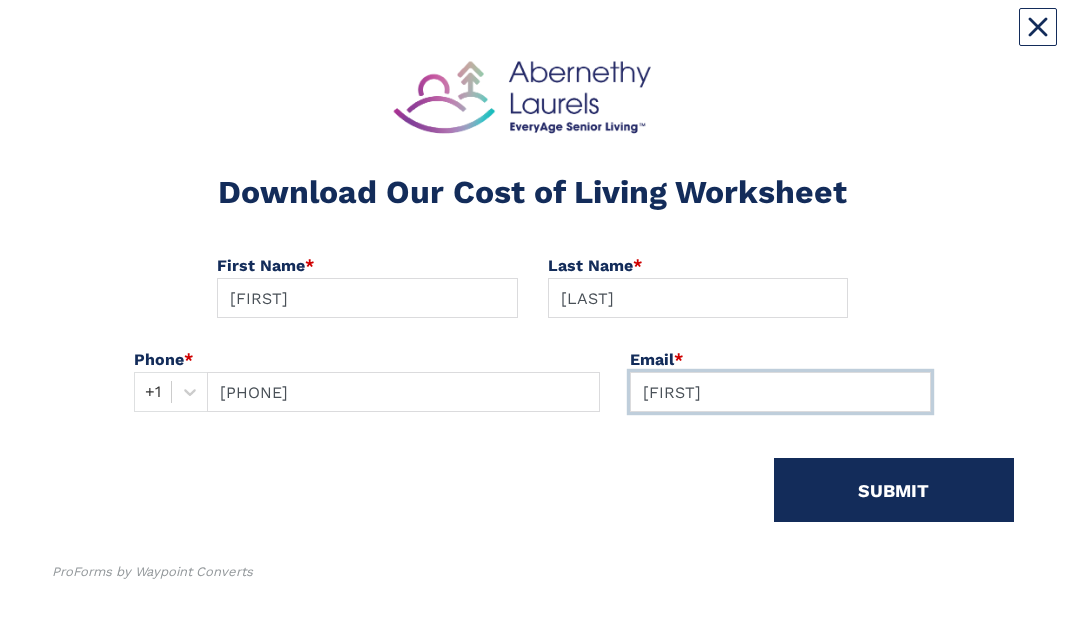 type on "Shirley" 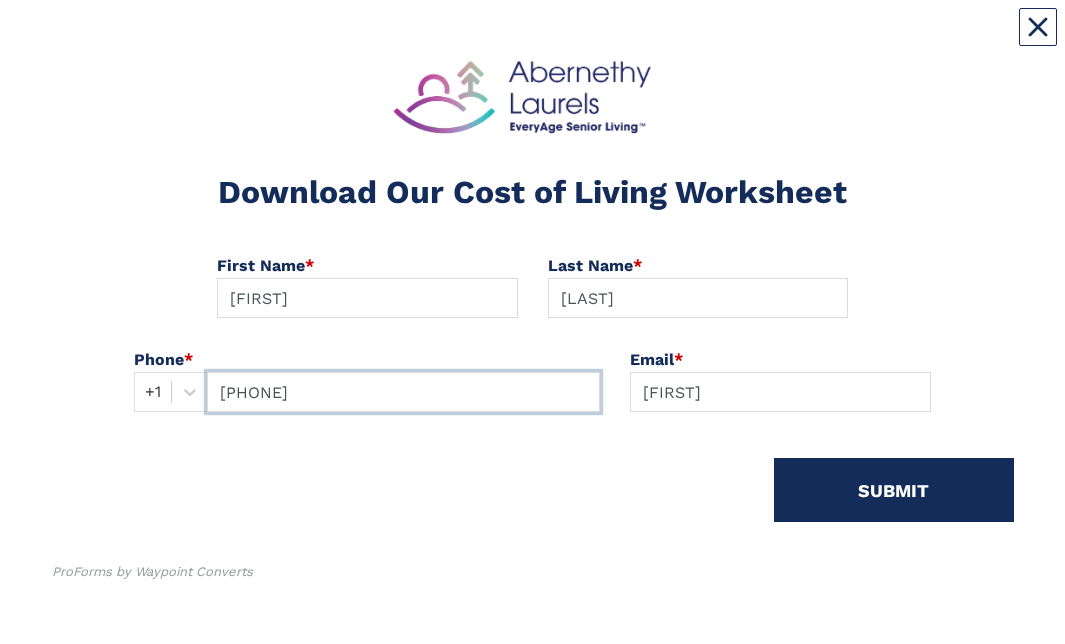 click on "(828) 2345617" at bounding box center [403, 392] 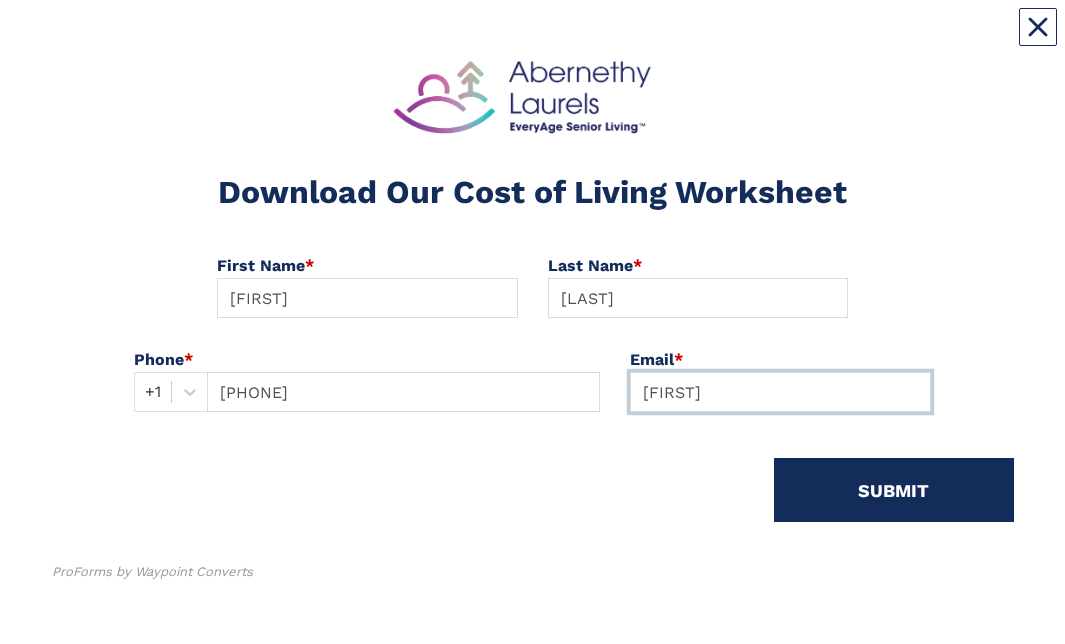 click on "Shirley" at bounding box center (780, 392) 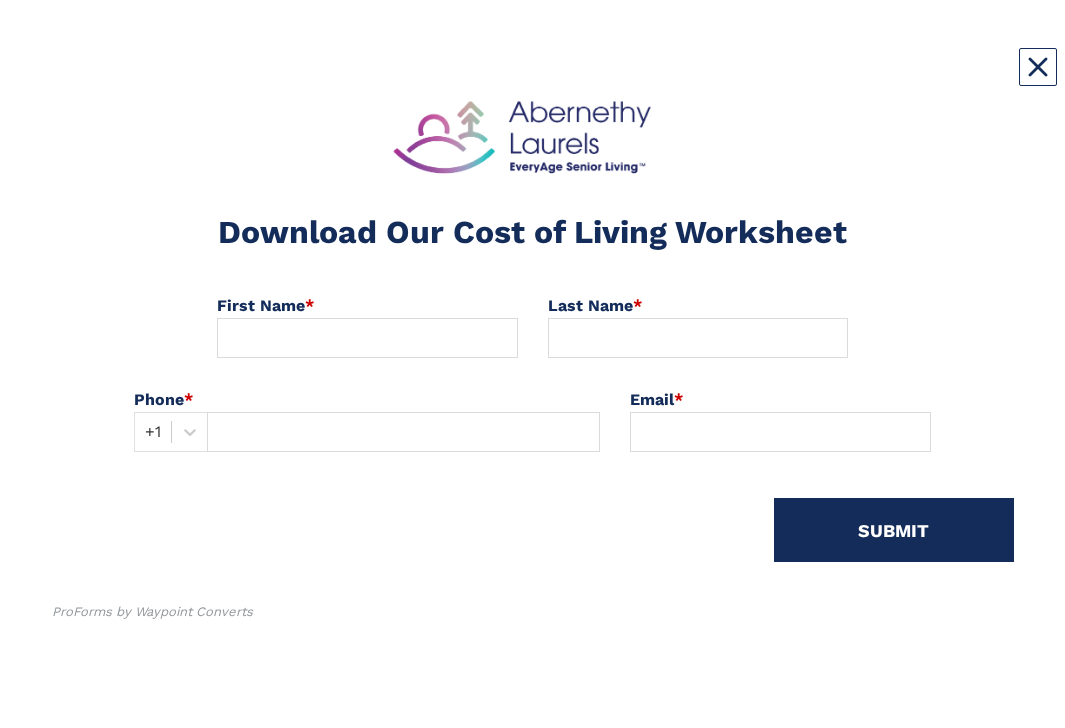 scroll, scrollTop: 0, scrollLeft: 0, axis: both 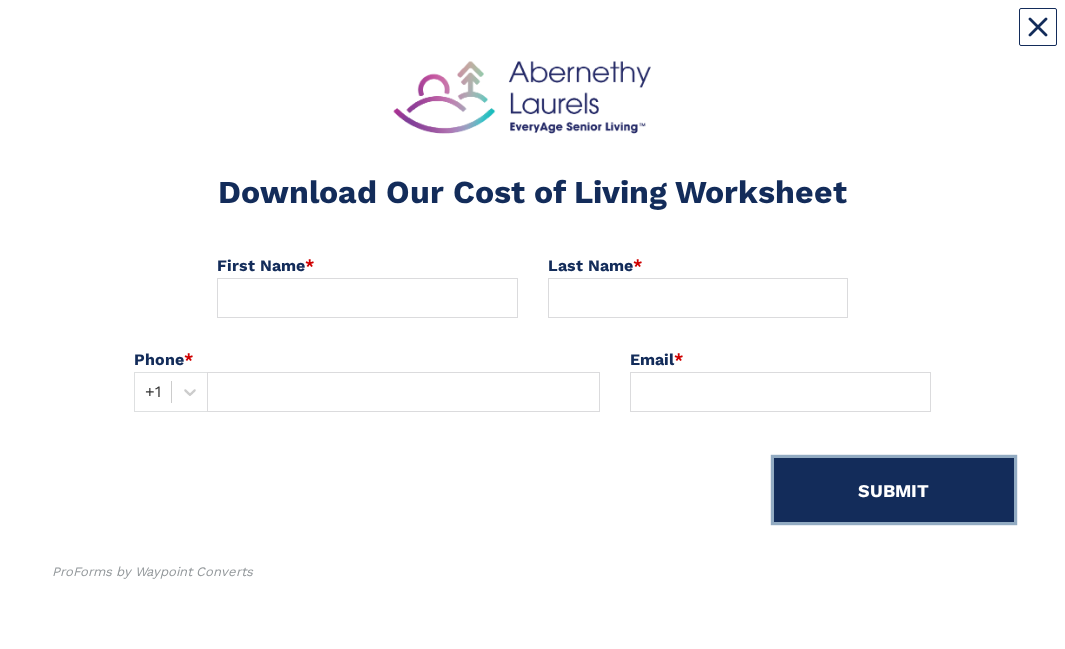 click on "SUBMIT" at bounding box center (894, 490) 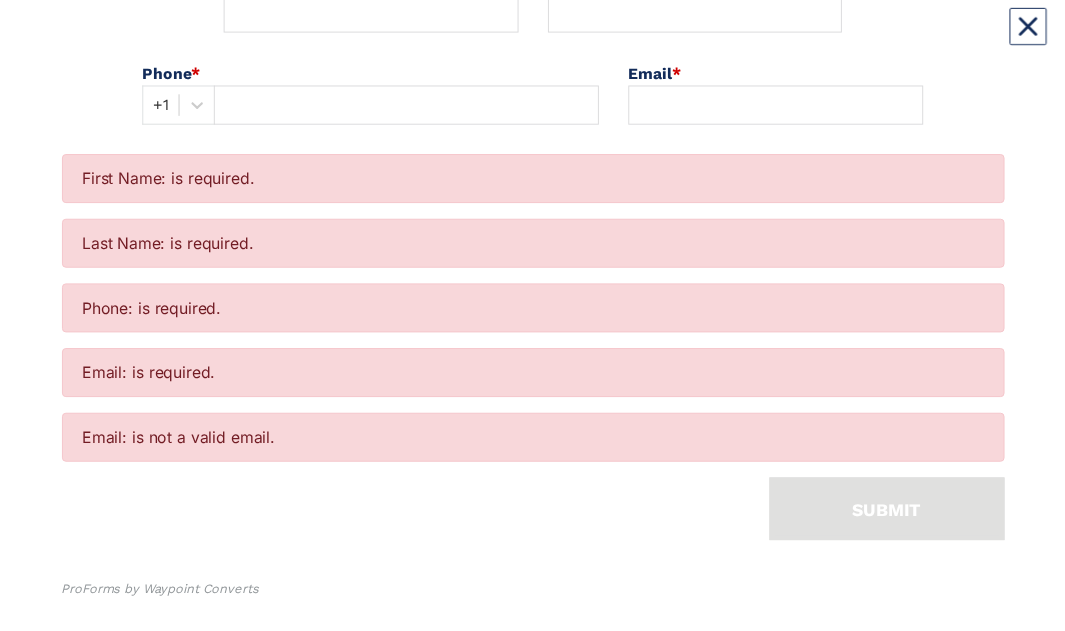 scroll, scrollTop: 332, scrollLeft: 0, axis: vertical 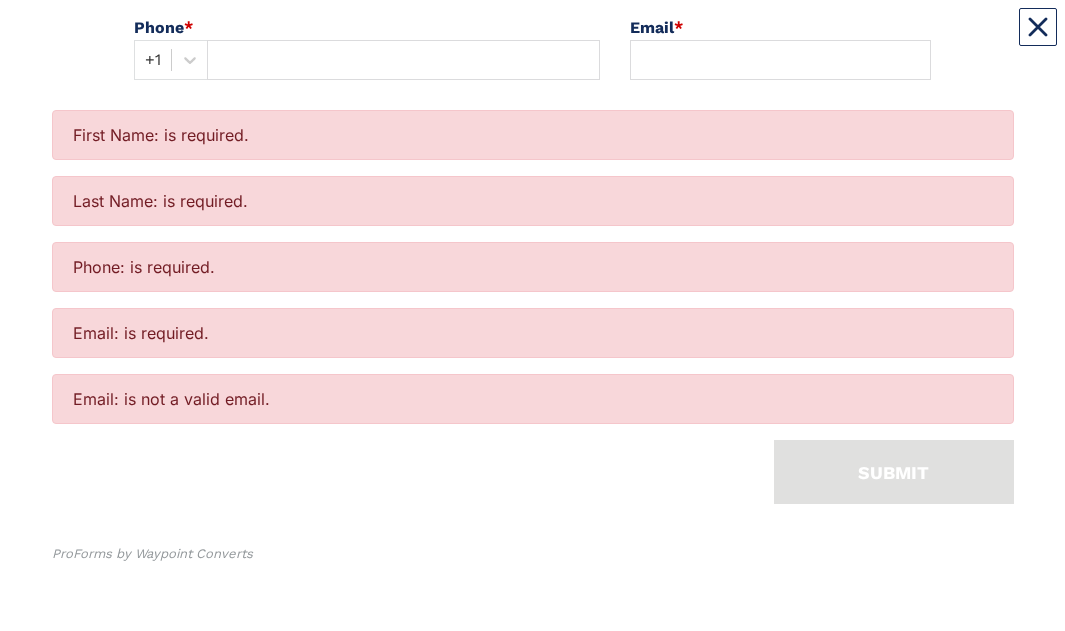 click on "Email: is not a valid email." at bounding box center [533, 399] 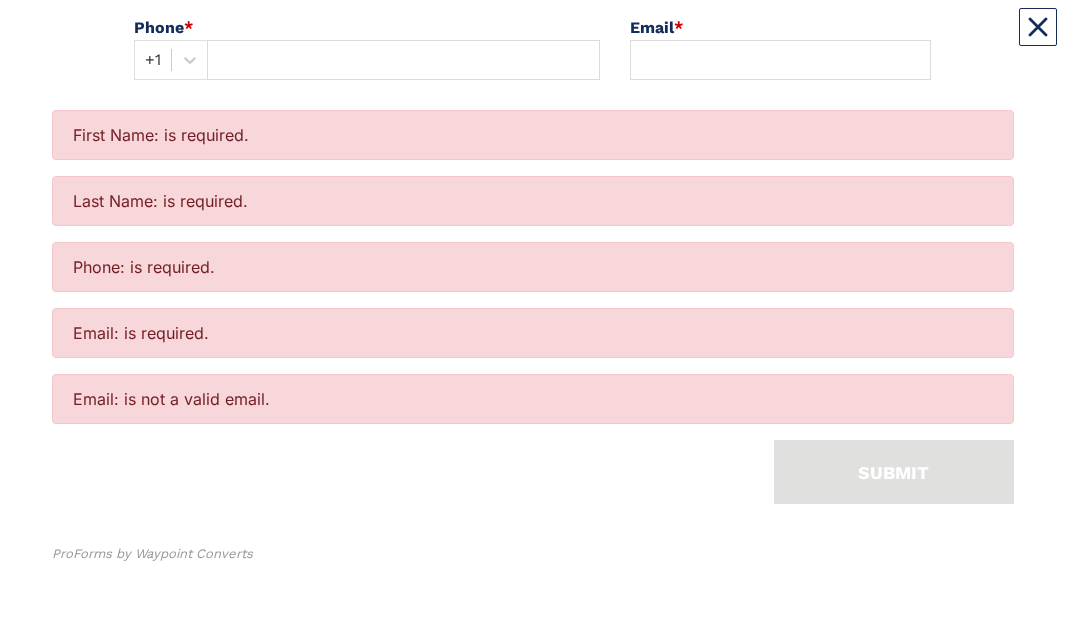 click on "Phone: is required." at bounding box center (533, 267) 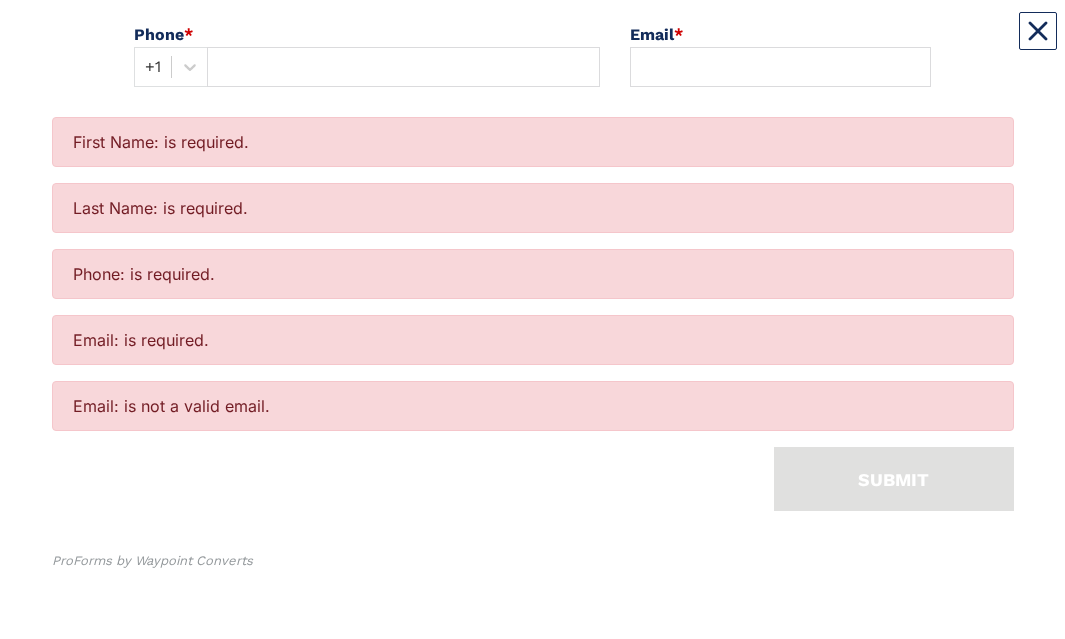 scroll, scrollTop: 324, scrollLeft: 0, axis: vertical 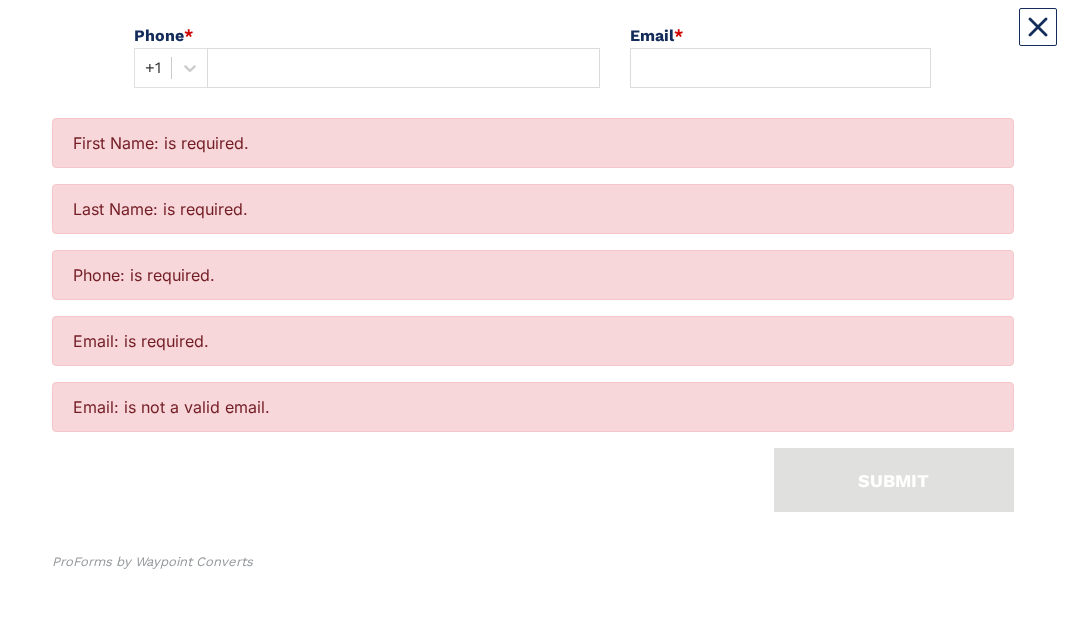 click on "Email: is not a valid email." at bounding box center (533, 407) 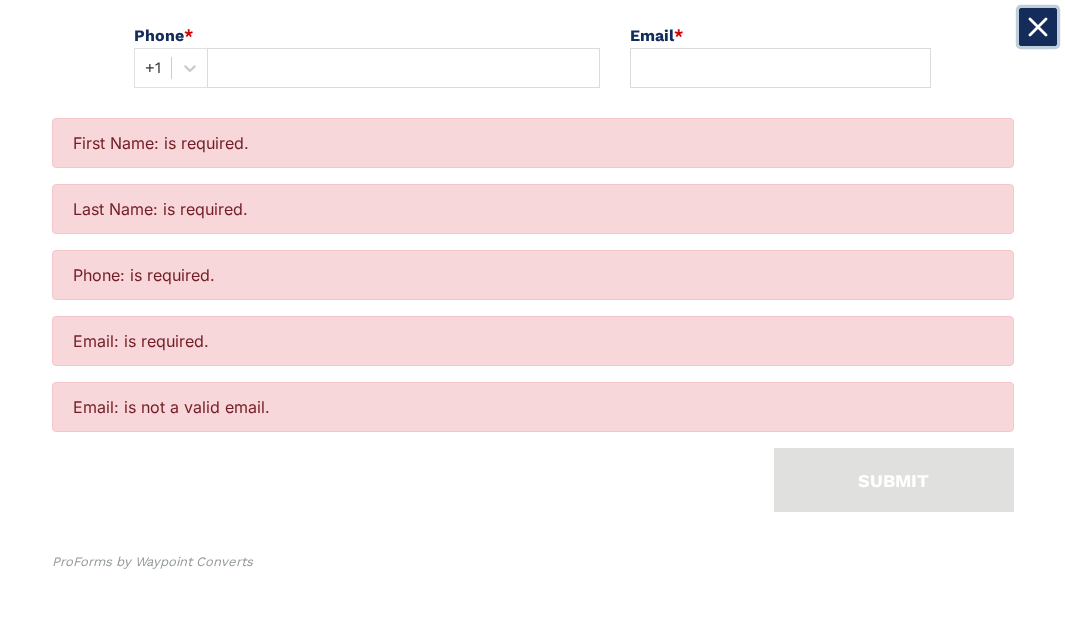 click at bounding box center (1038, 27) 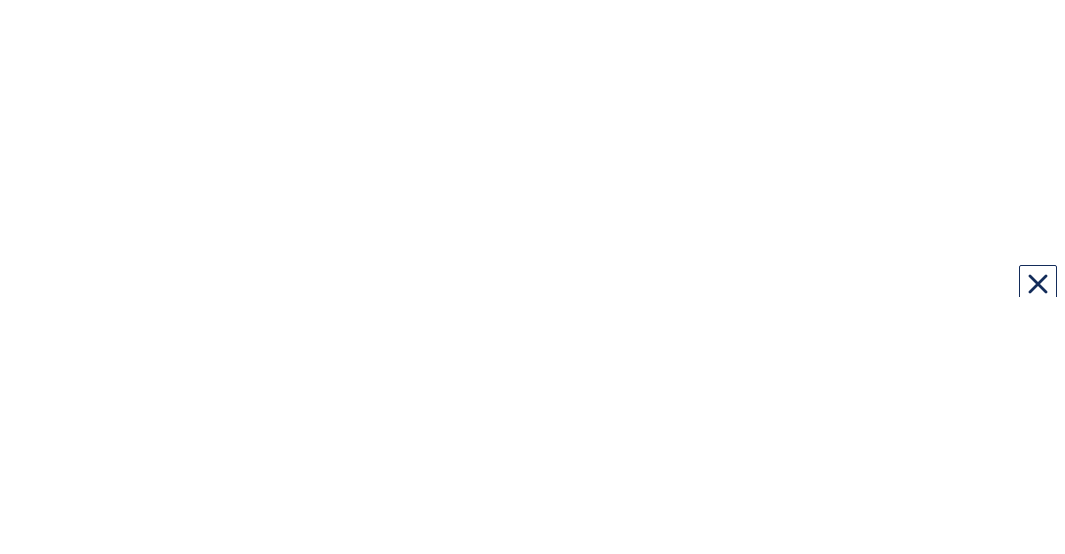 scroll, scrollTop: 0, scrollLeft: 0, axis: both 